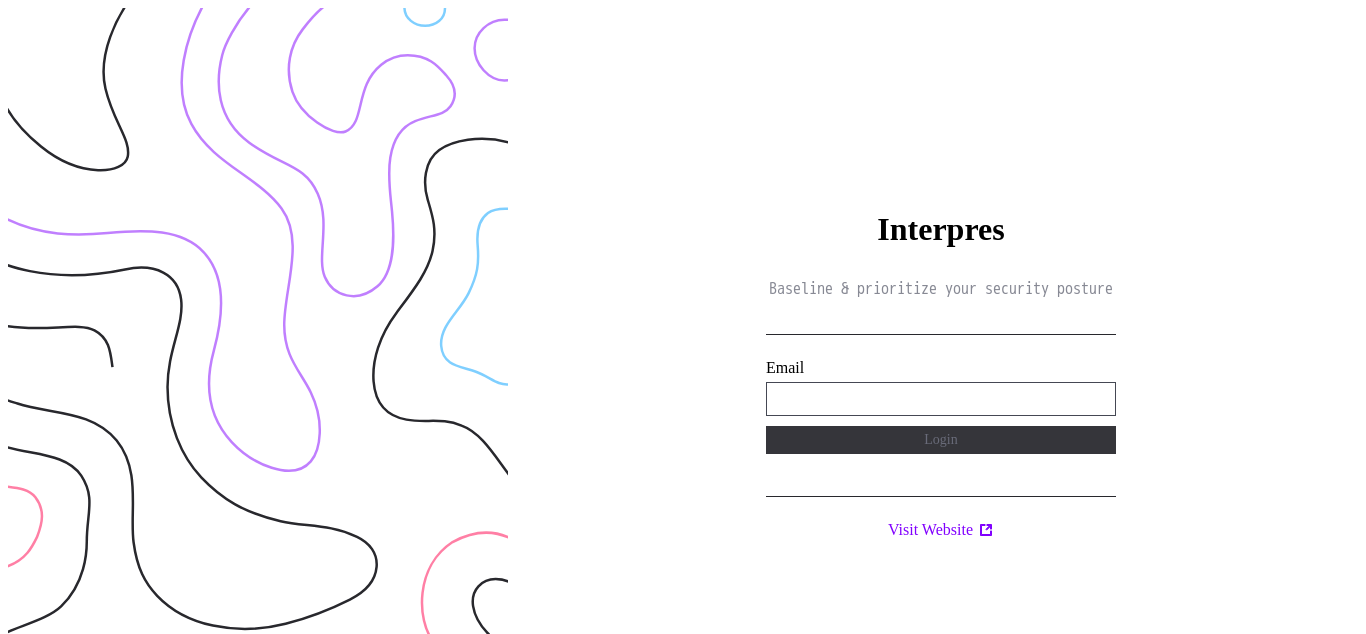 type on "**********" 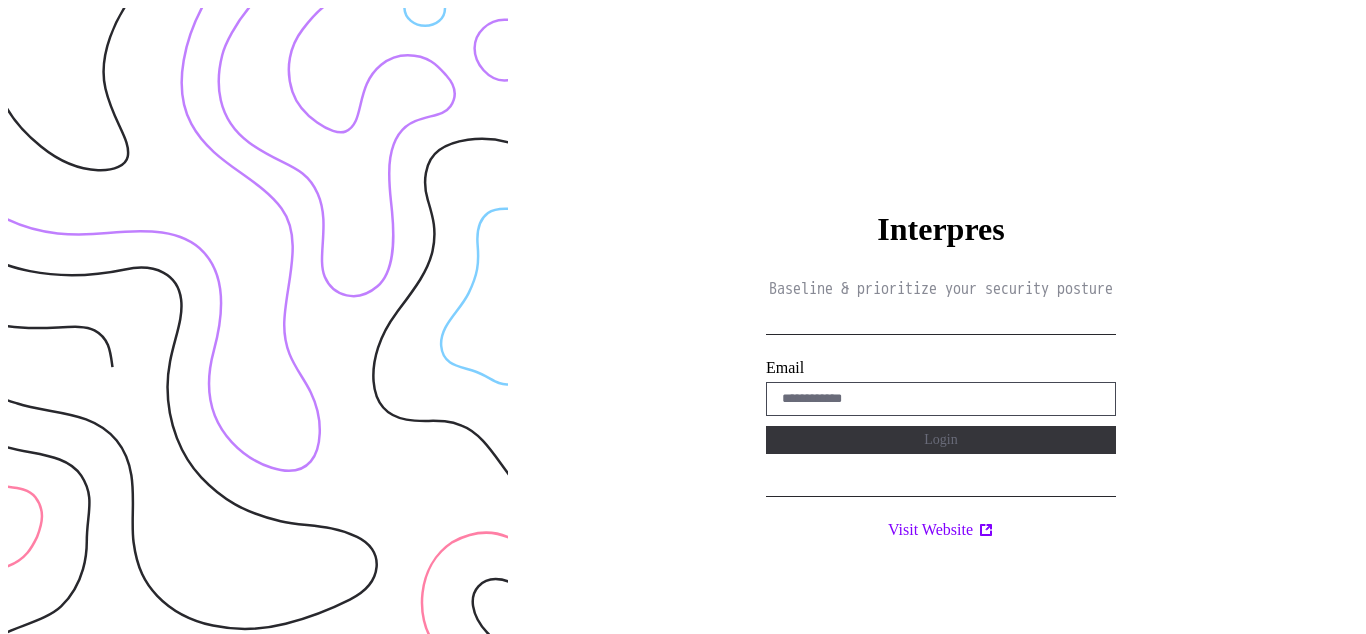 scroll, scrollTop: 0, scrollLeft: 0, axis: both 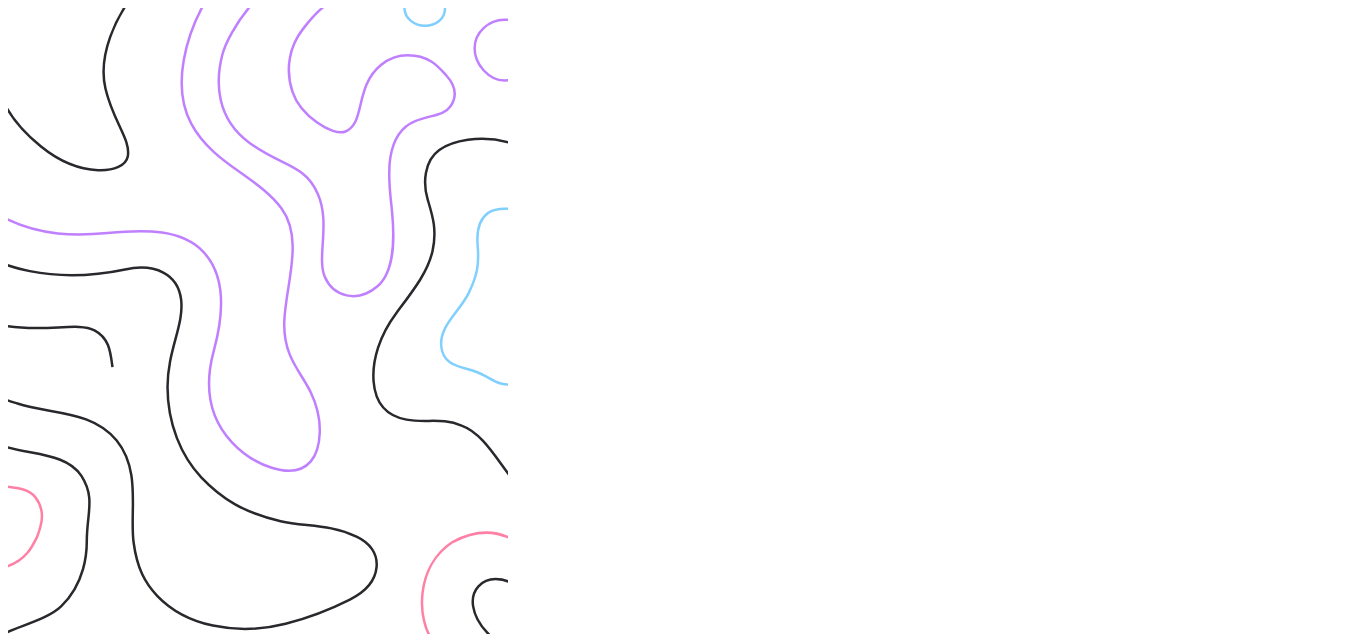 click on "Interpres Baseline & prioritize your security posture Email Login Visit Website" at bounding box center (941, 325) 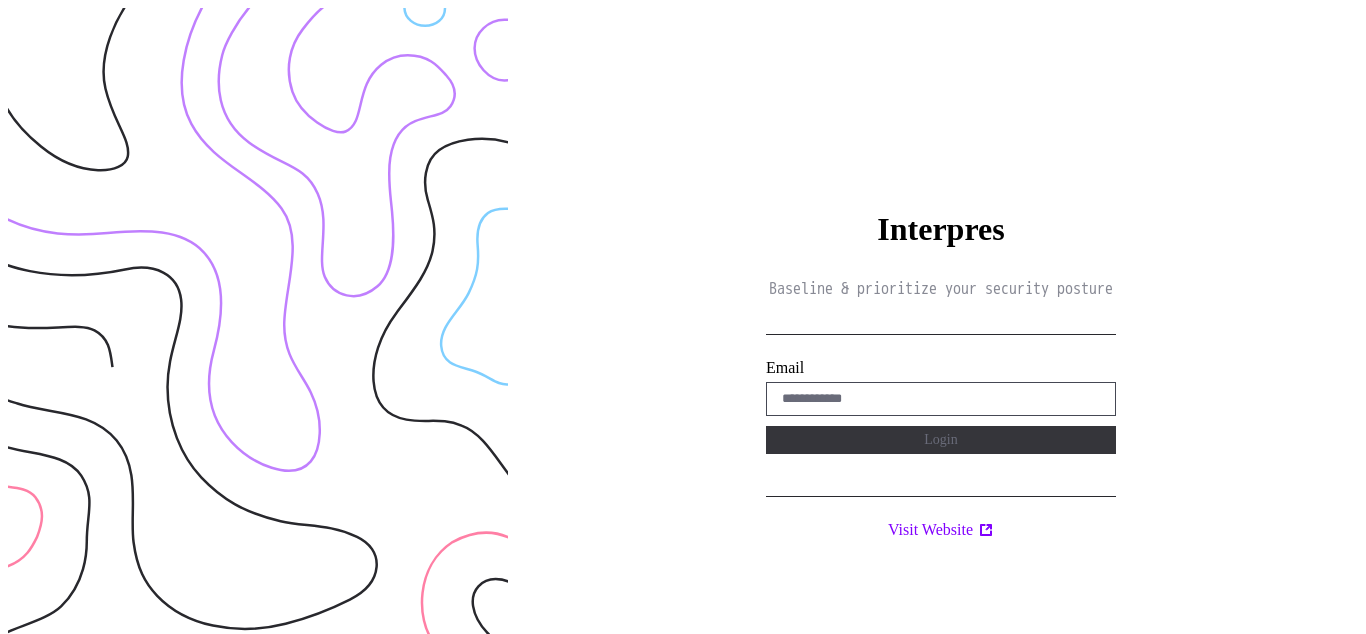 scroll, scrollTop: 0, scrollLeft: 0, axis: both 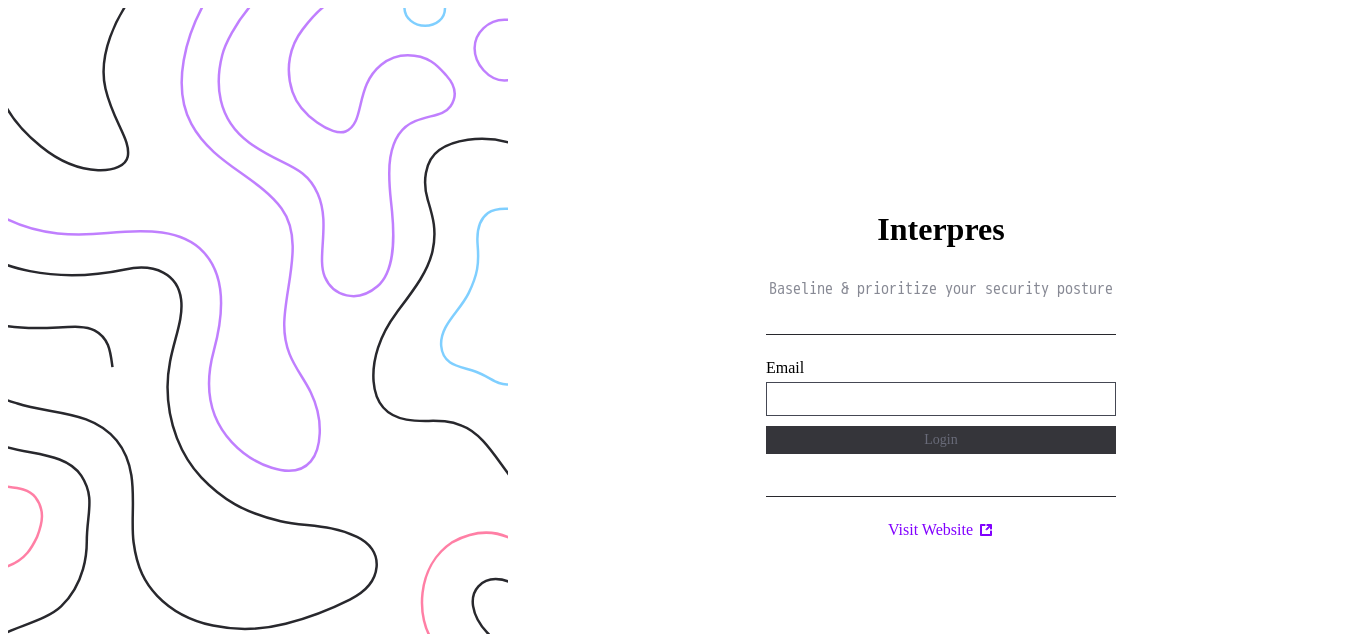 type on "**********" 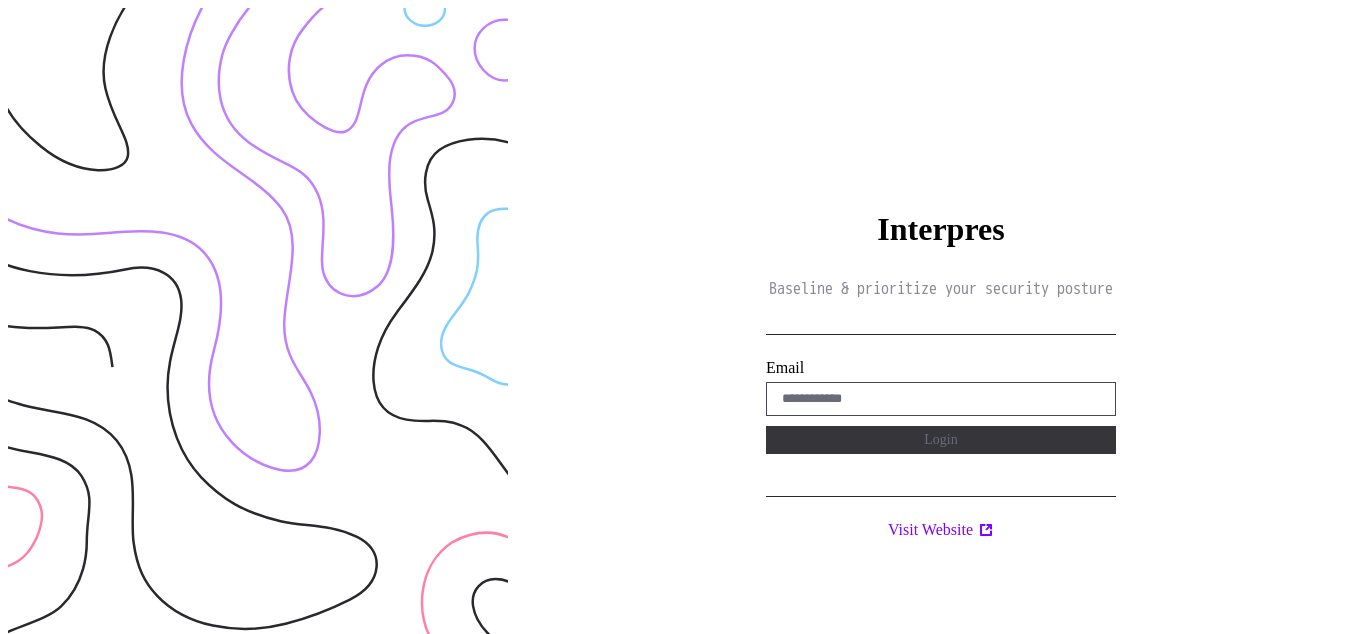 scroll, scrollTop: 0, scrollLeft: 0, axis: both 